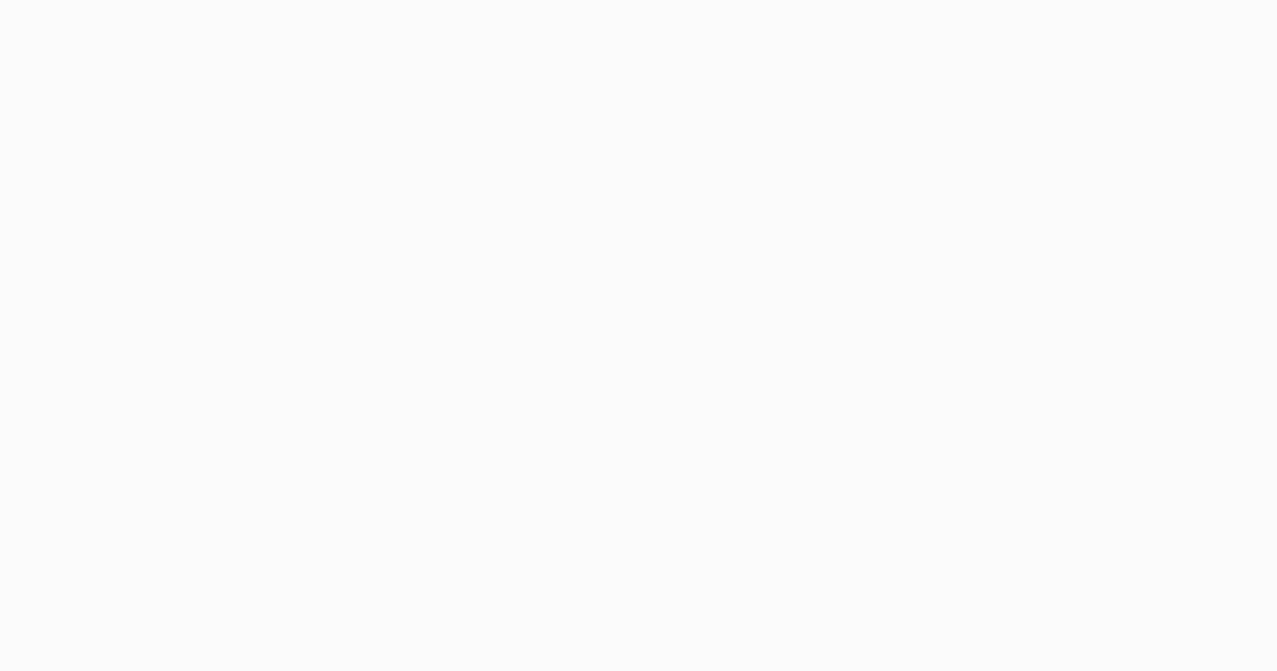 scroll, scrollTop: 0, scrollLeft: 0, axis: both 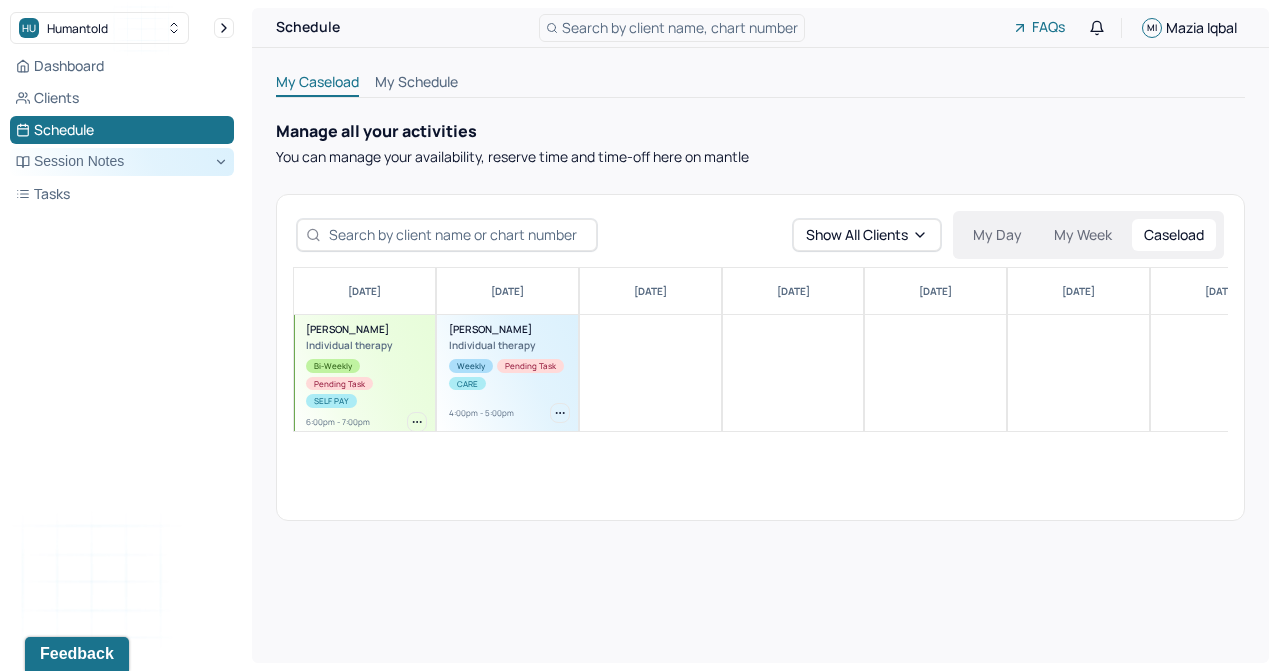 click on "Session Notes" at bounding box center [122, 162] 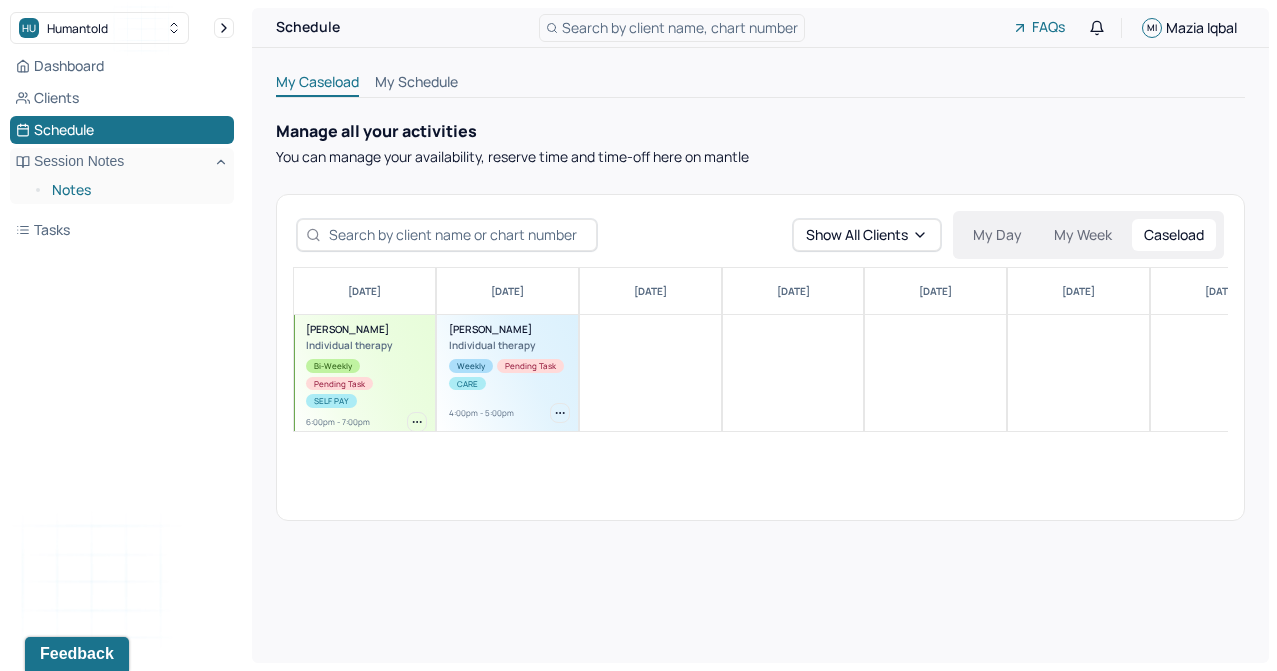 click on "Notes" at bounding box center (135, 190) 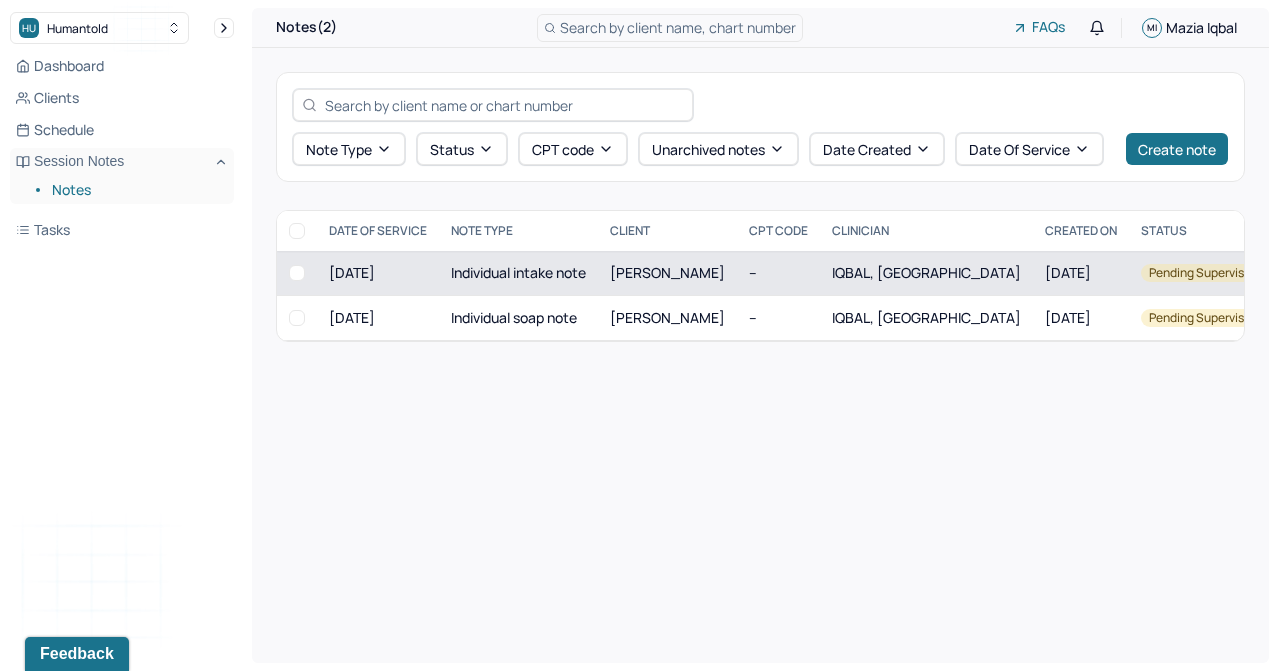 click on "Individual intake note" at bounding box center [518, 273] 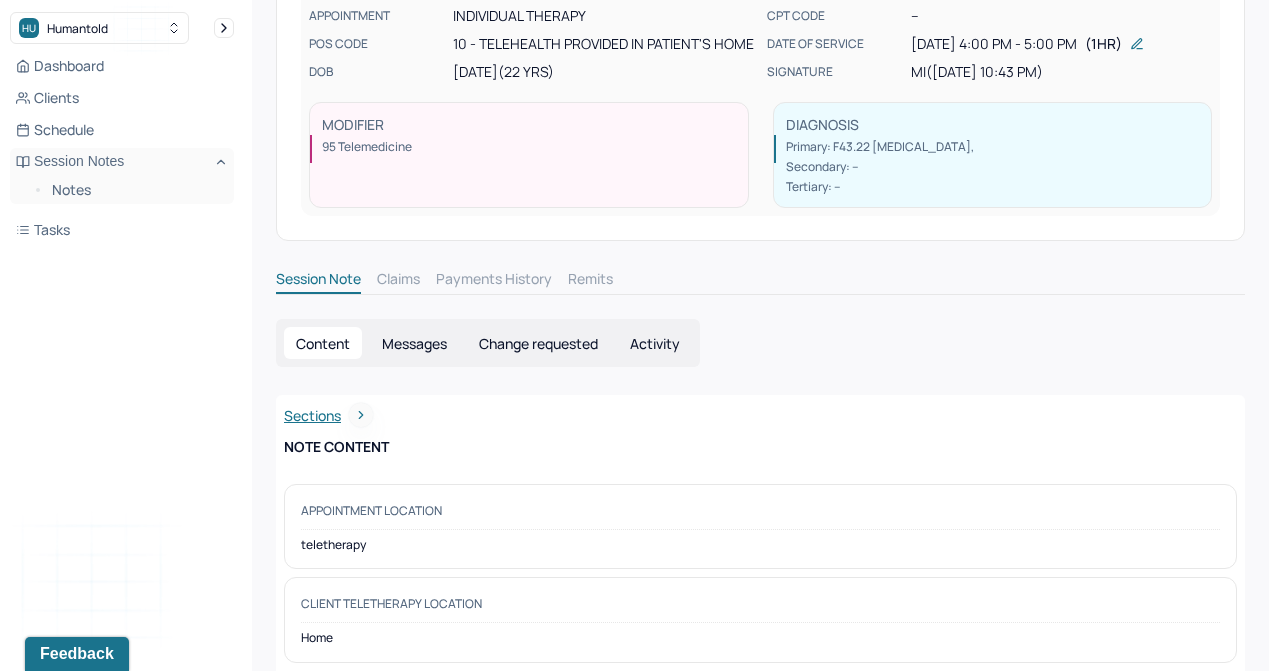 scroll, scrollTop: 143, scrollLeft: 0, axis: vertical 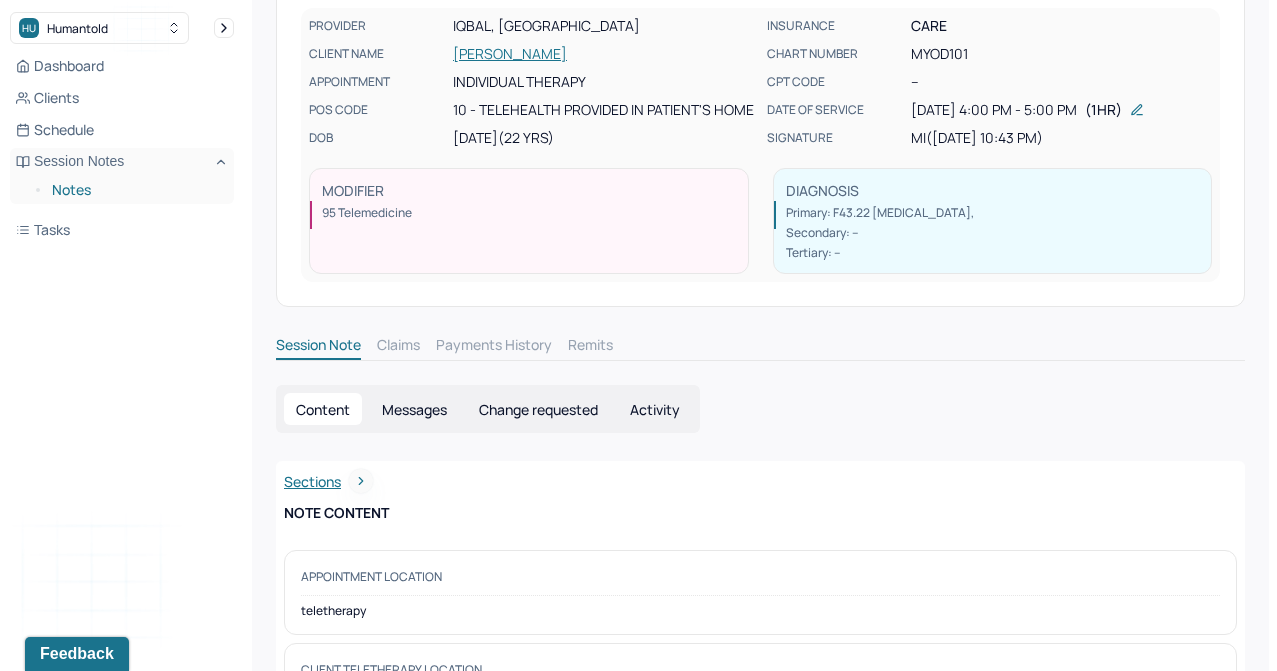 click on "Notes" at bounding box center [135, 190] 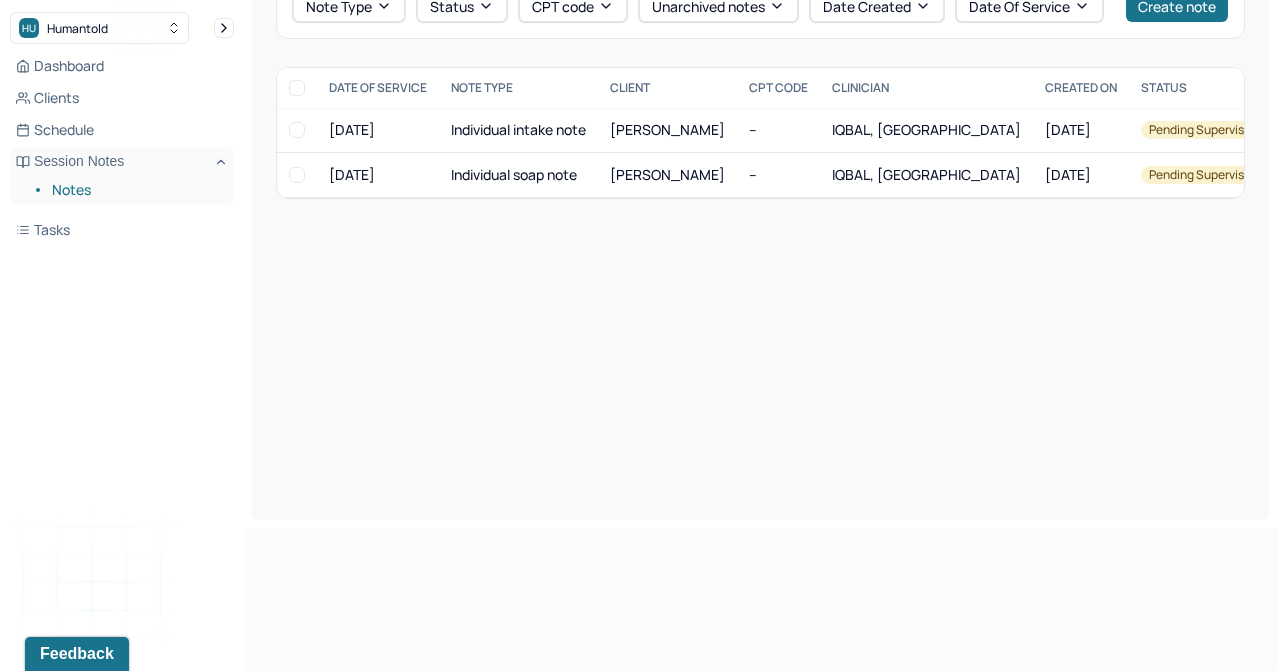 scroll, scrollTop: 0, scrollLeft: 0, axis: both 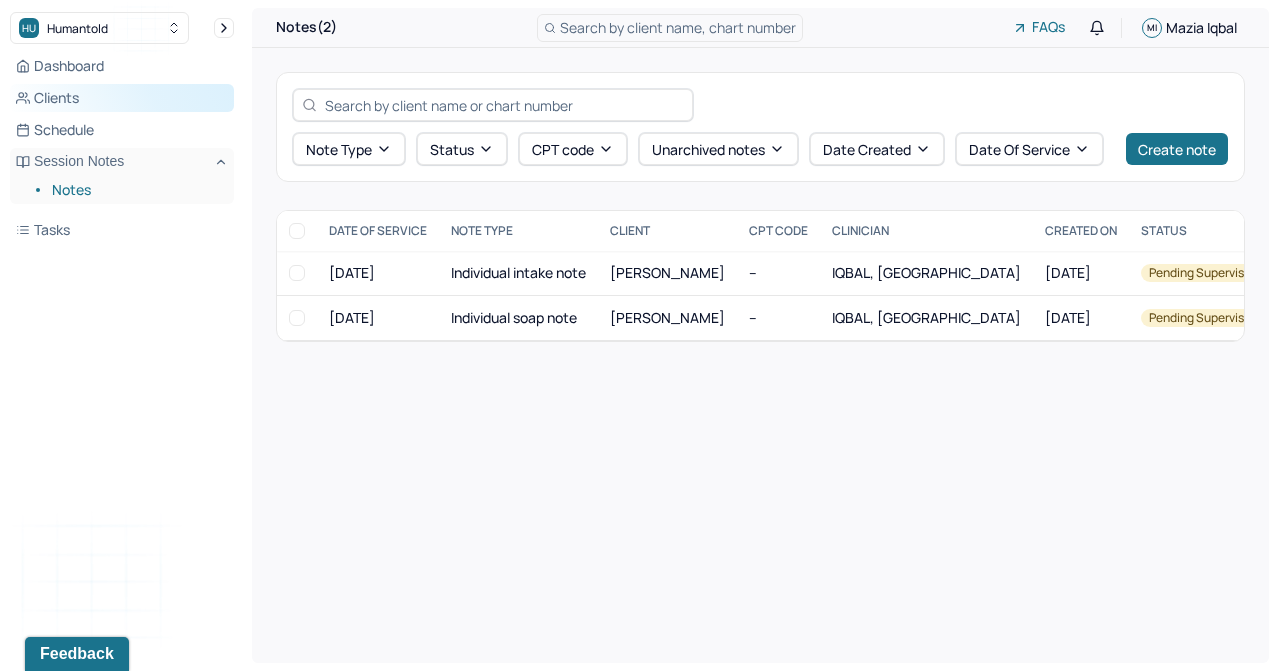 click on "Clients" at bounding box center [122, 98] 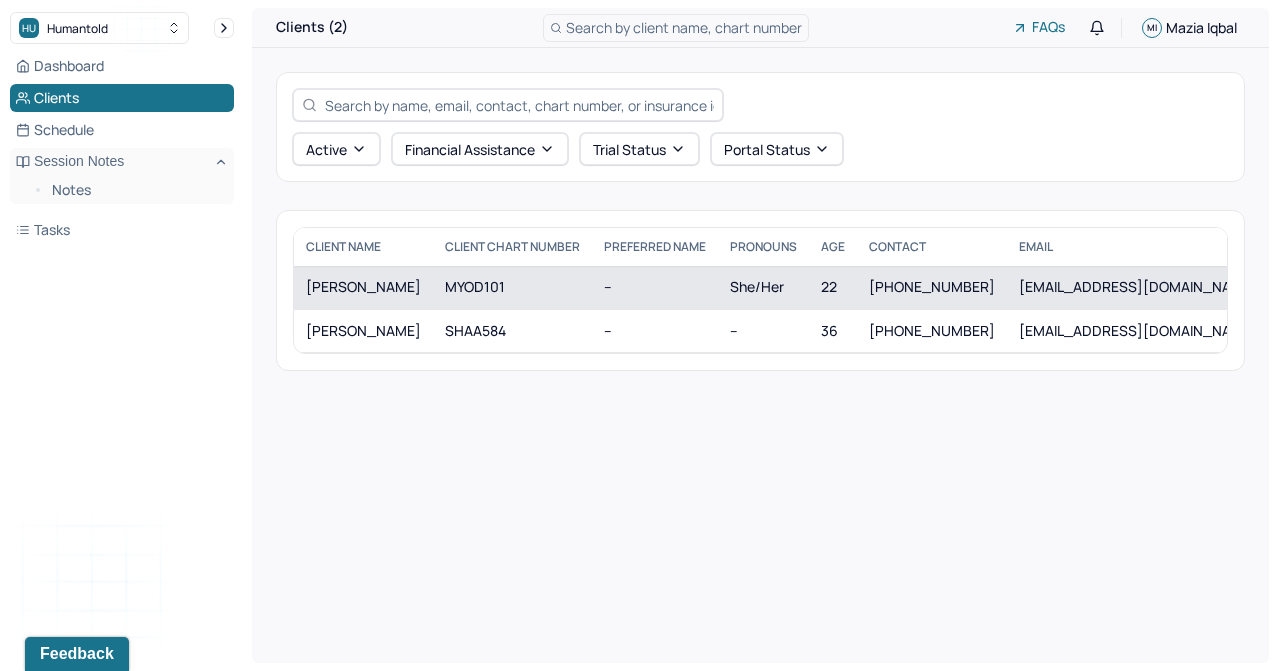 click on "[PERSON_NAME]" at bounding box center (363, 287) 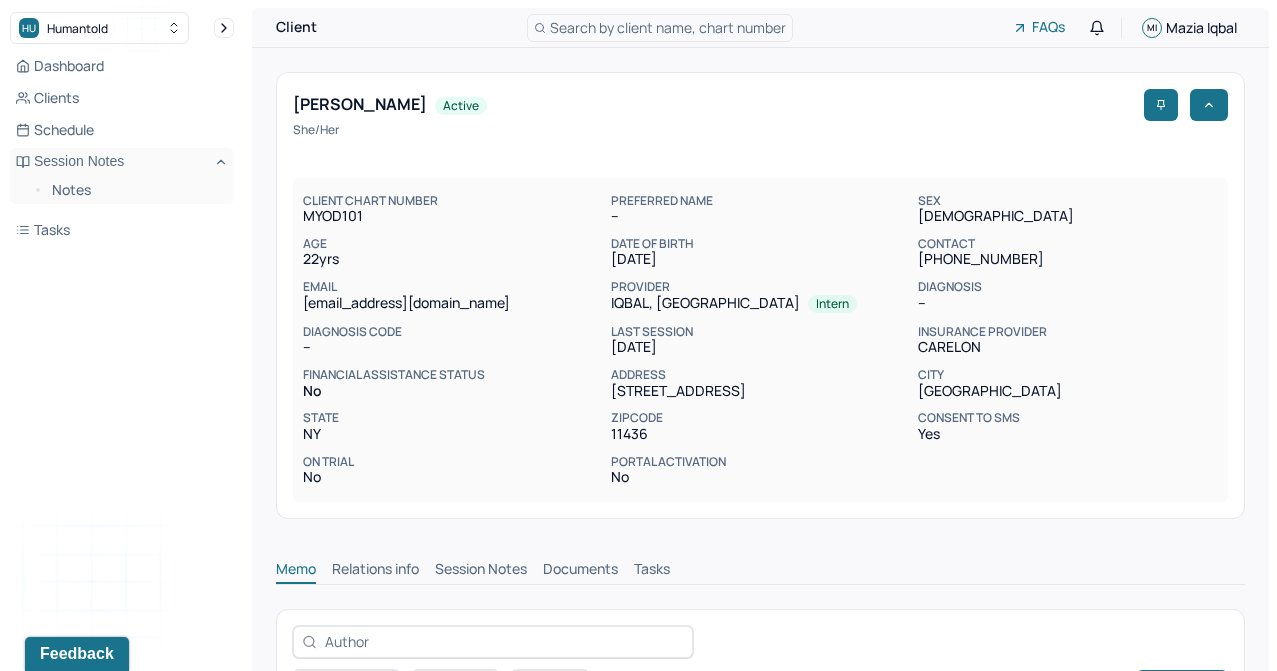 scroll, scrollTop: 0, scrollLeft: 0, axis: both 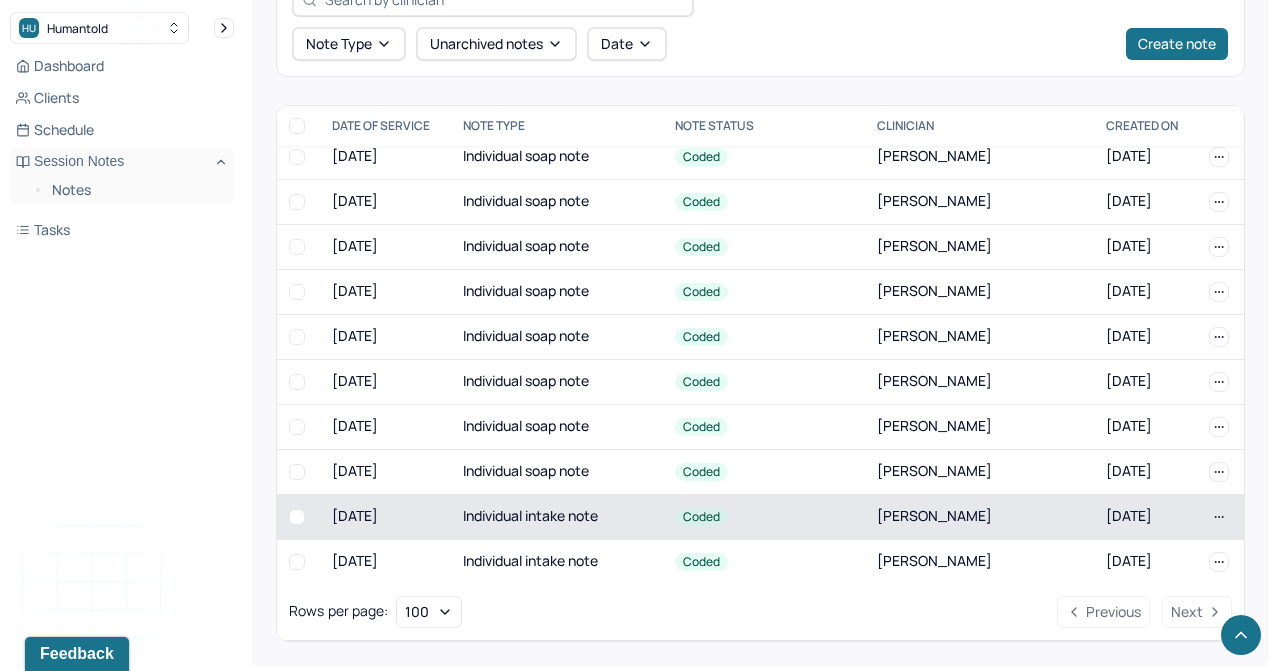 click on "Individual intake note" at bounding box center [557, 516] 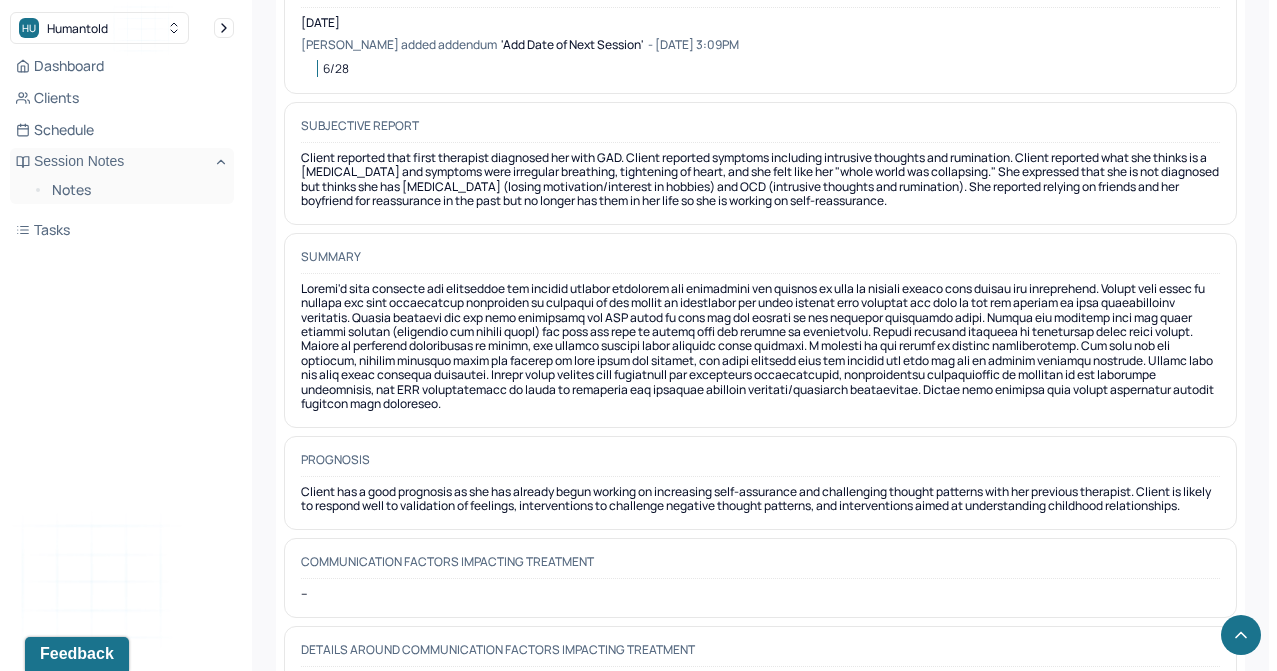 scroll, scrollTop: 10287, scrollLeft: 0, axis: vertical 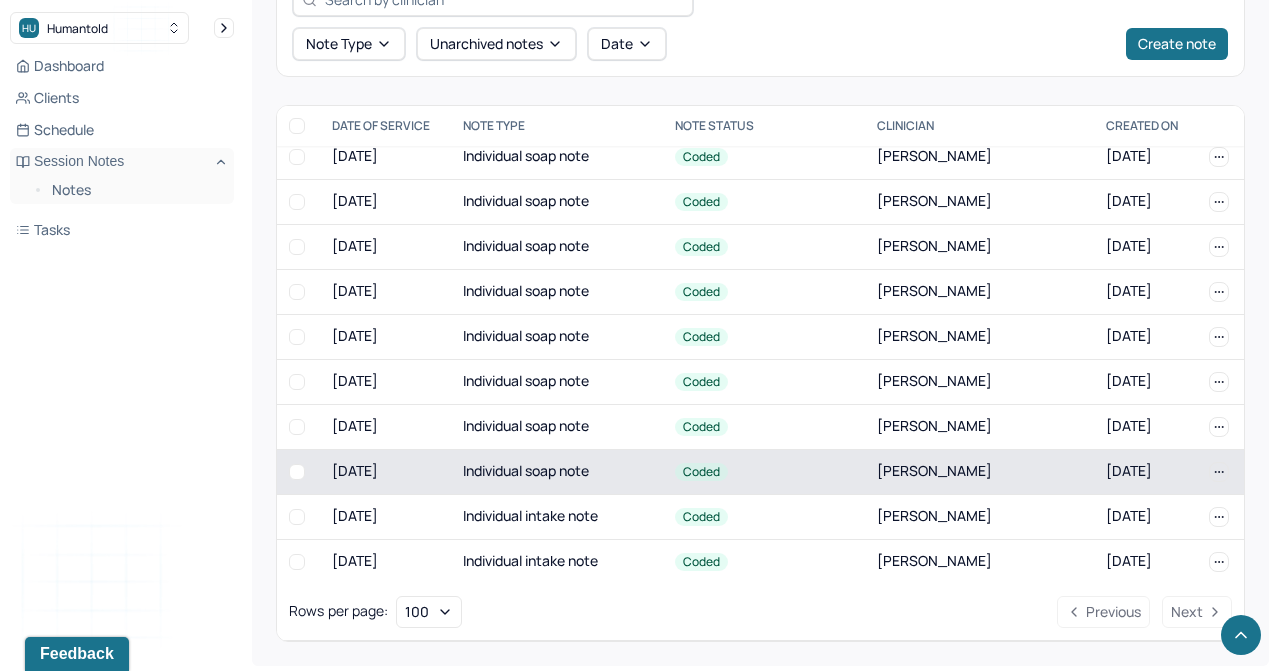 click on "Individual soap note" at bounding box center [557, 471] 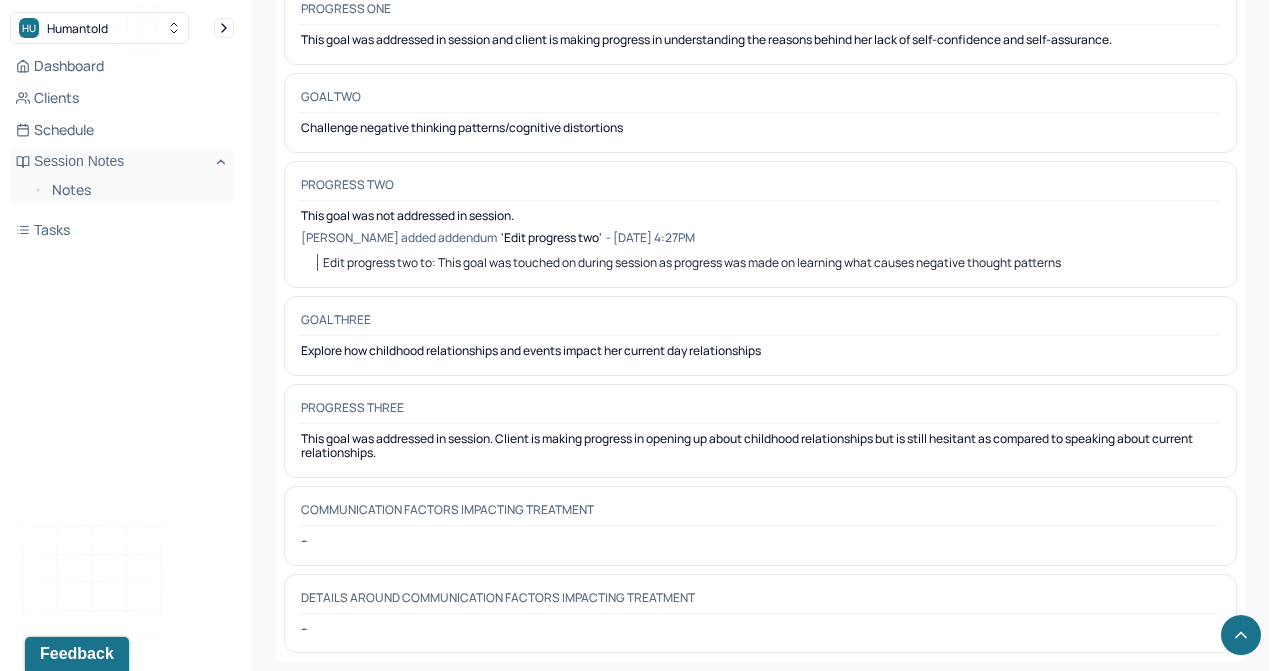 scroll, scrollTop: 3392, scrollLeft: 0, axis: vertical 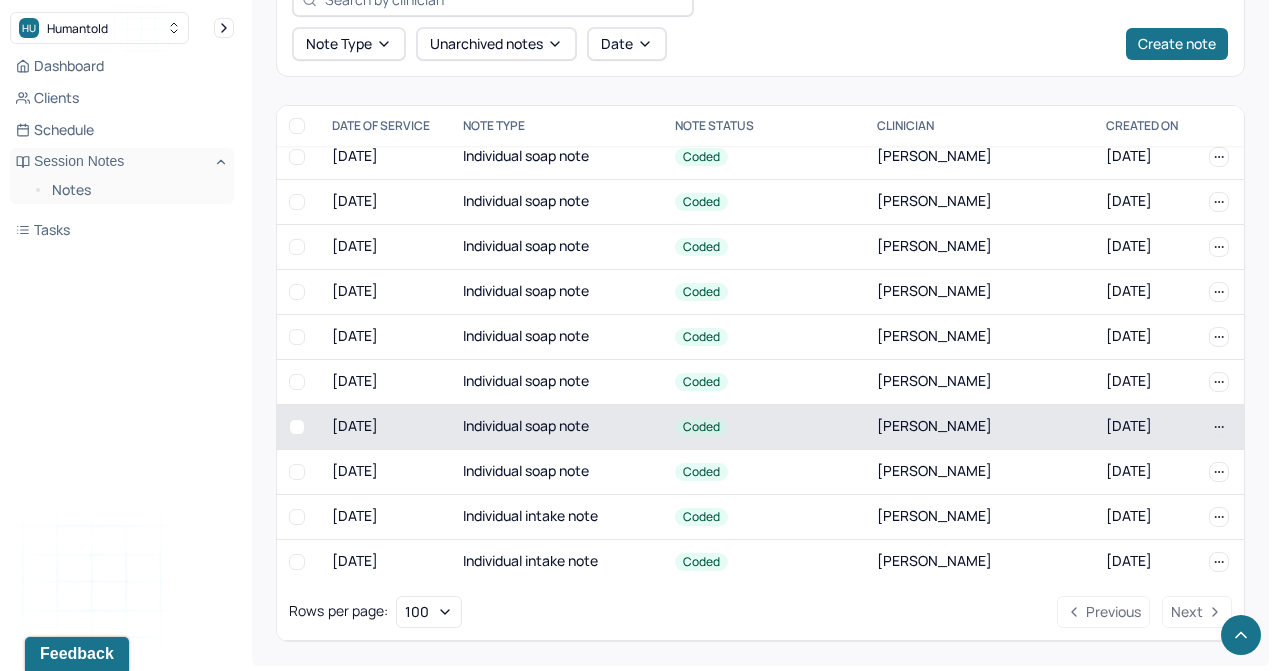click on "Individual soap note" at bounding box center [557, 426] 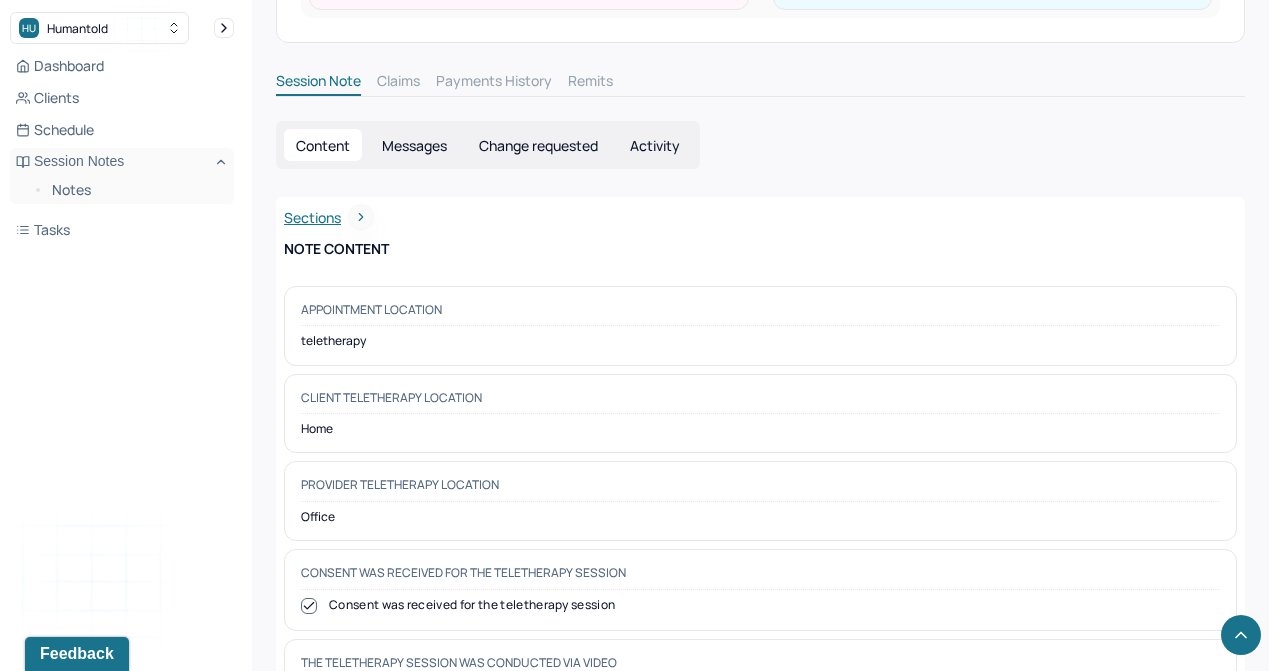 scroll, scrollTop: 0, scrollLeft: 0, axis: both 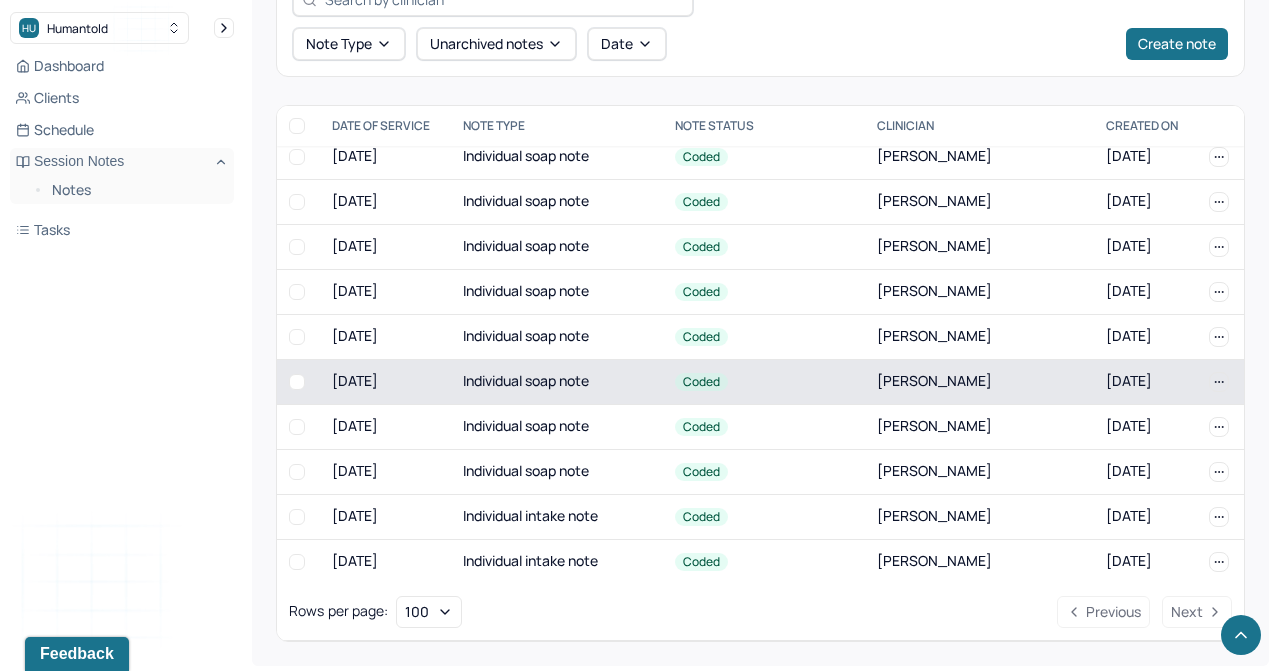 click on "[DATE]" at bounding box center (385, 381) 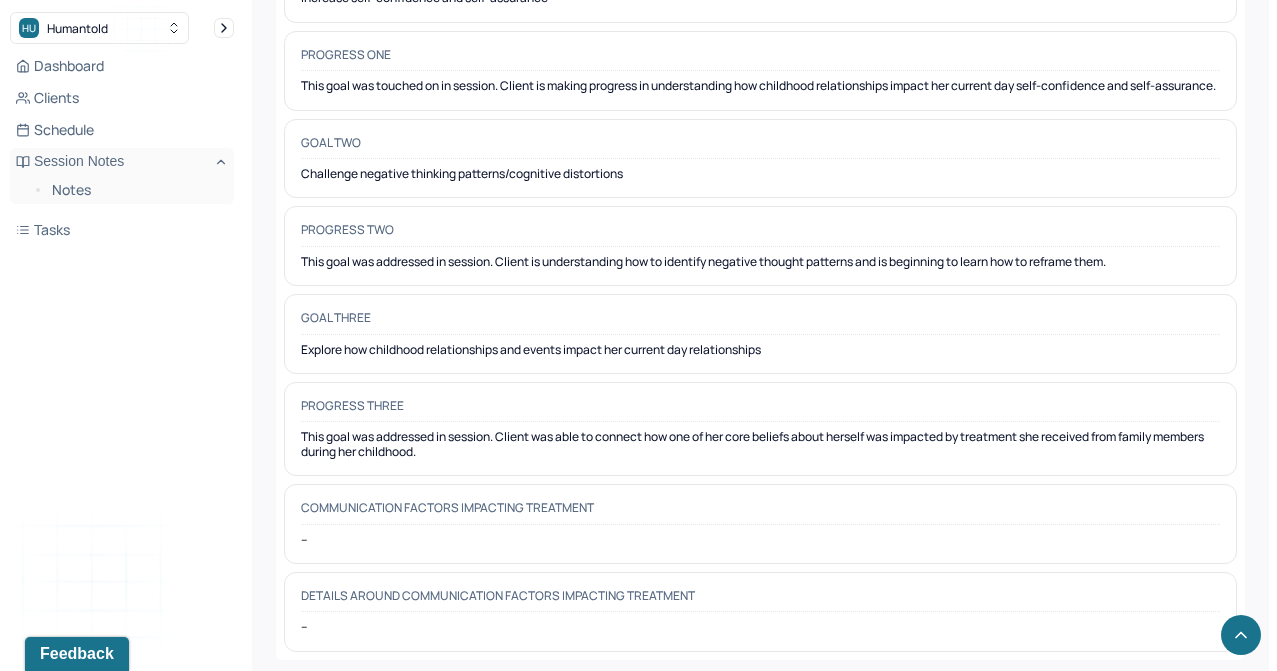 scroll, scrollTop: 3250, scrollLeft: 0, axis: vertical 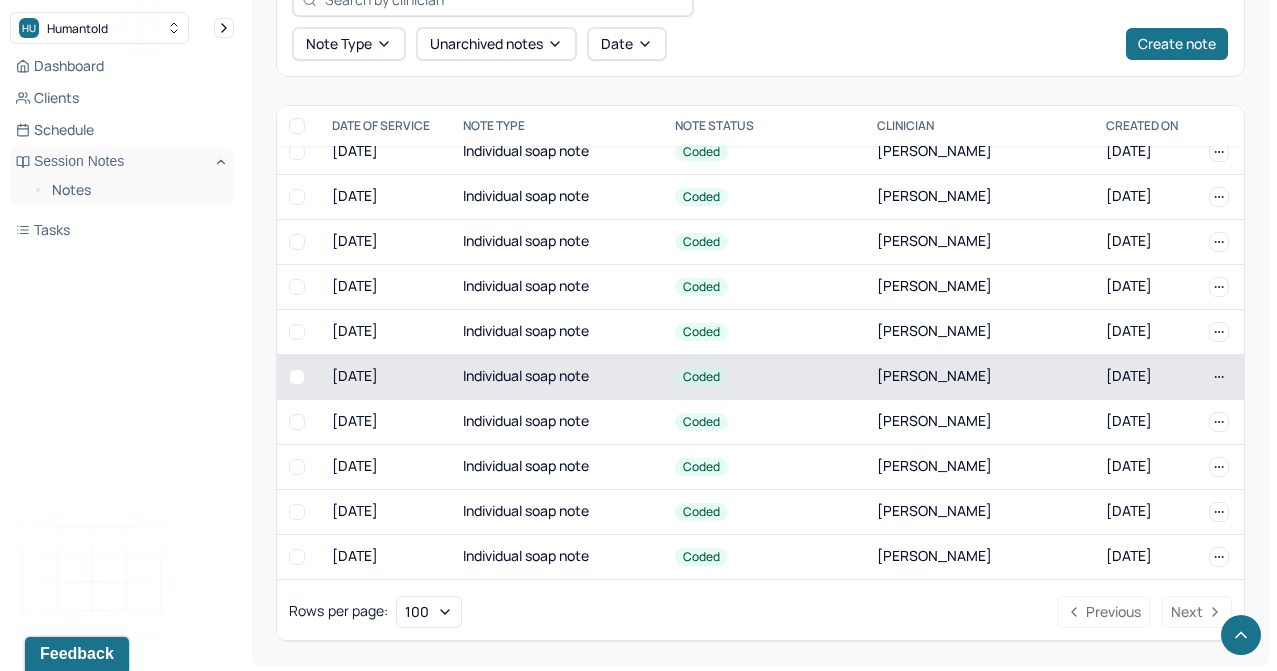 click on "[DATE]" at bounding box center [385, 376] 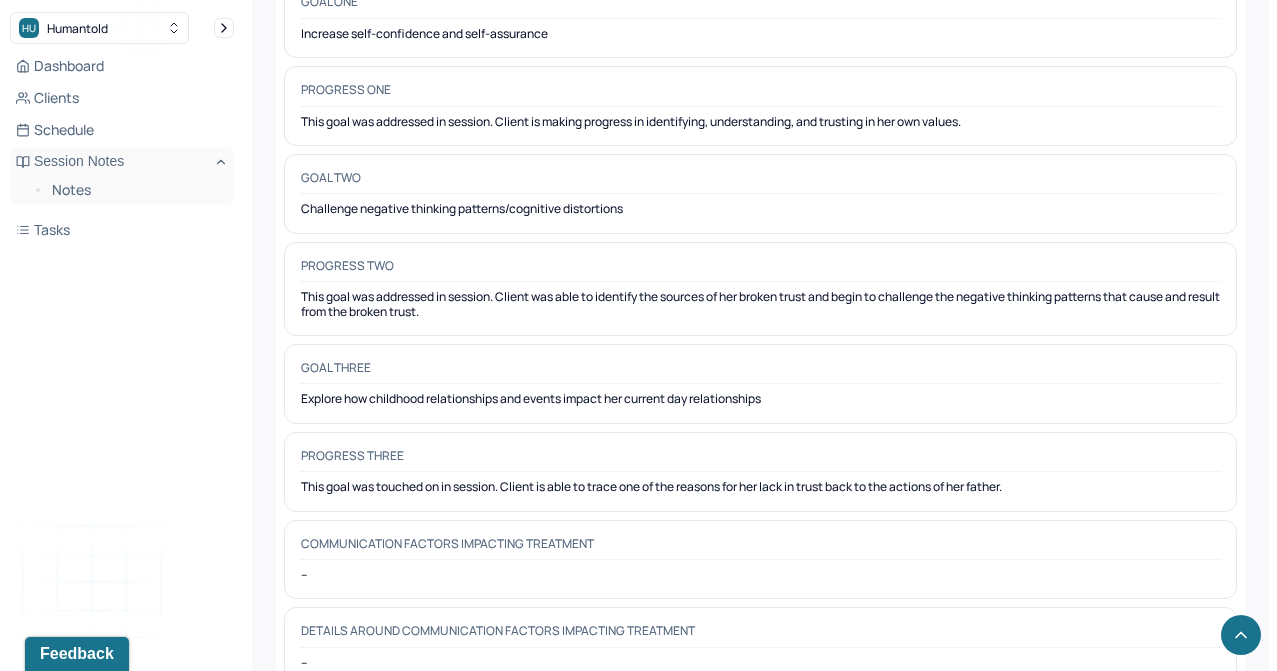 scroll, scrollTop: 3223, scrollLeft: 0, axis: vertical 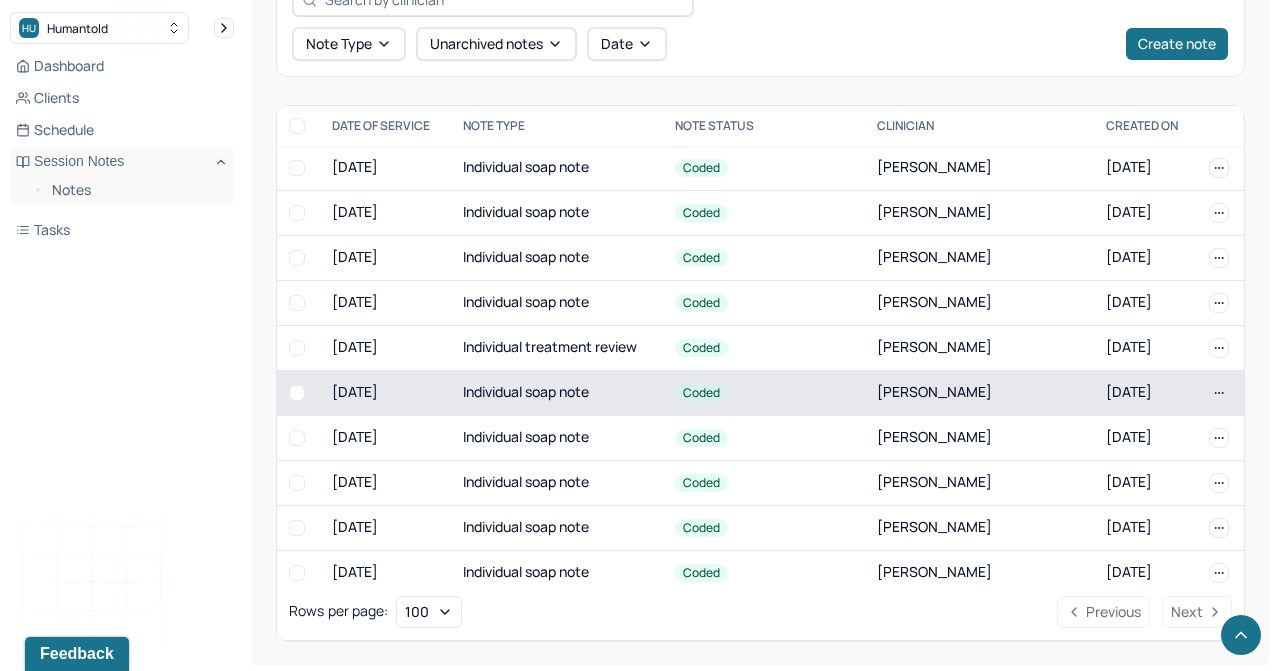 click on "[DATE]" at bounding box center (385, 392) 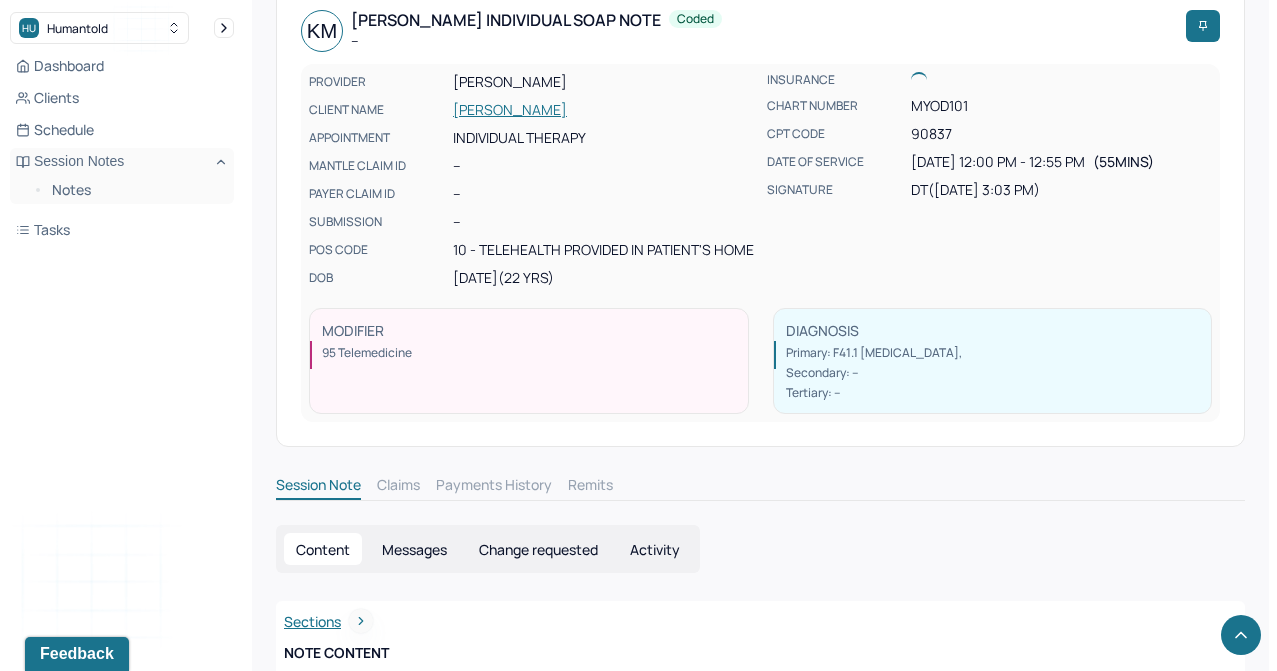 scroll, scrollTop: 642, scrollLeft: 0, axis: vertical 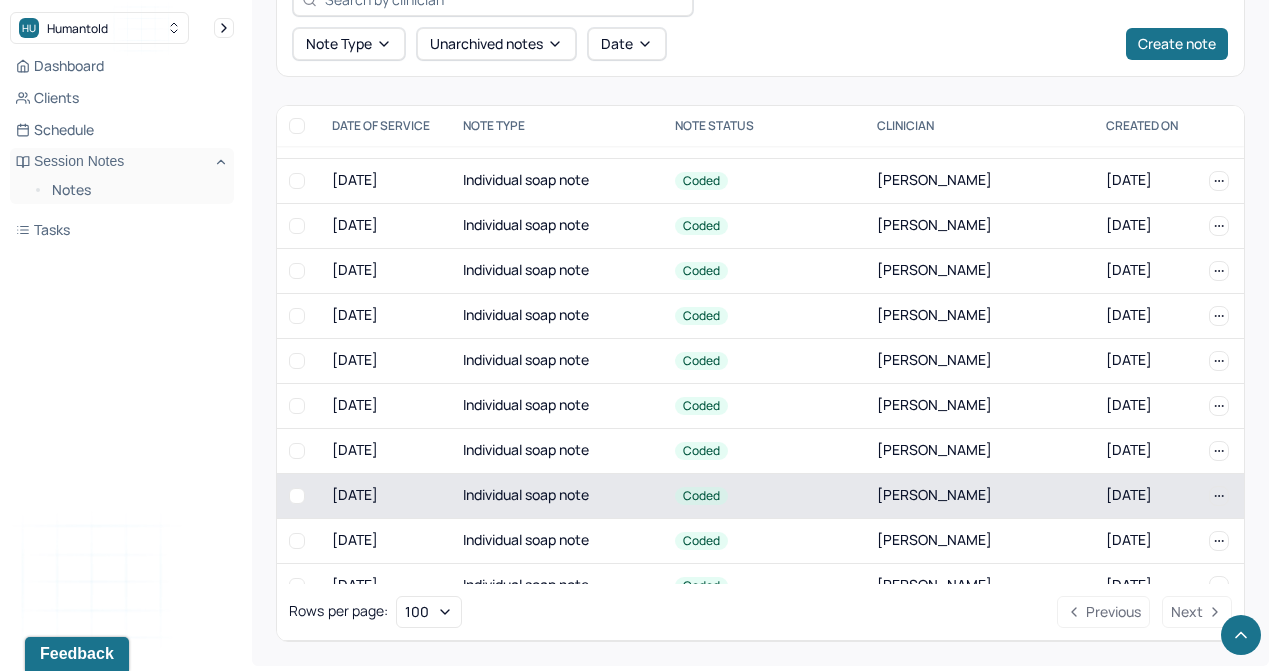 click on "[DATE]" at bounding box center [385, 405] 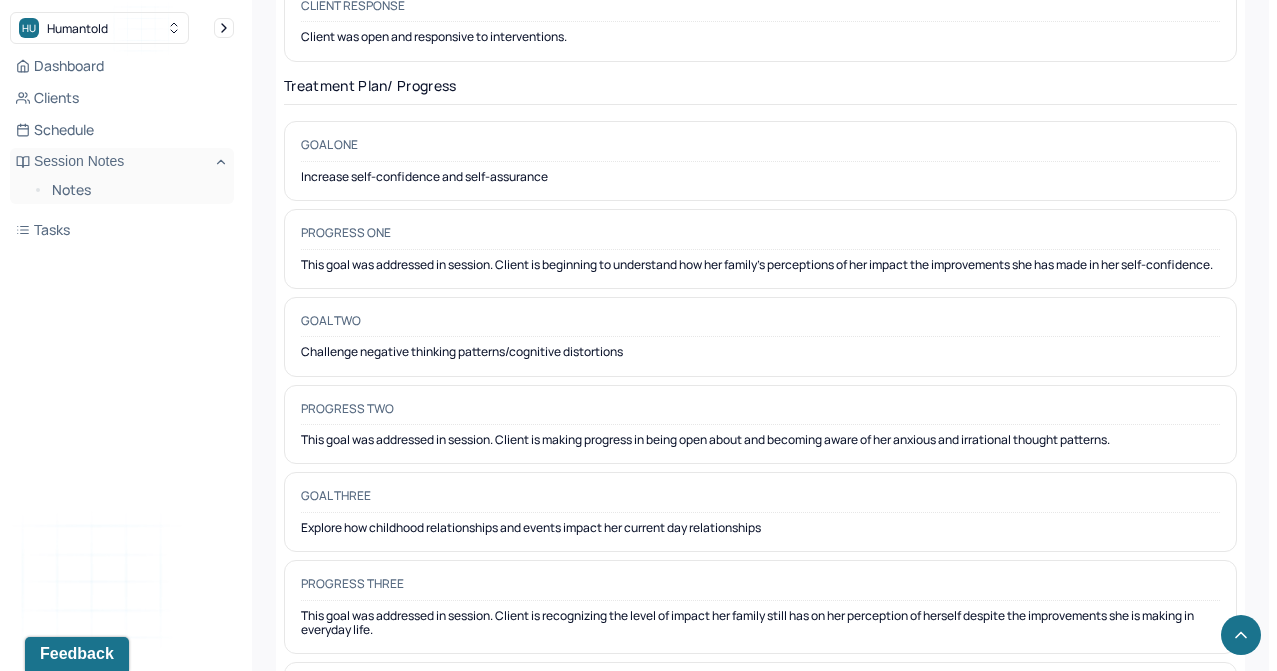 scroll, scrollTop: 2949, scrollLeft: 0, axis: vertical 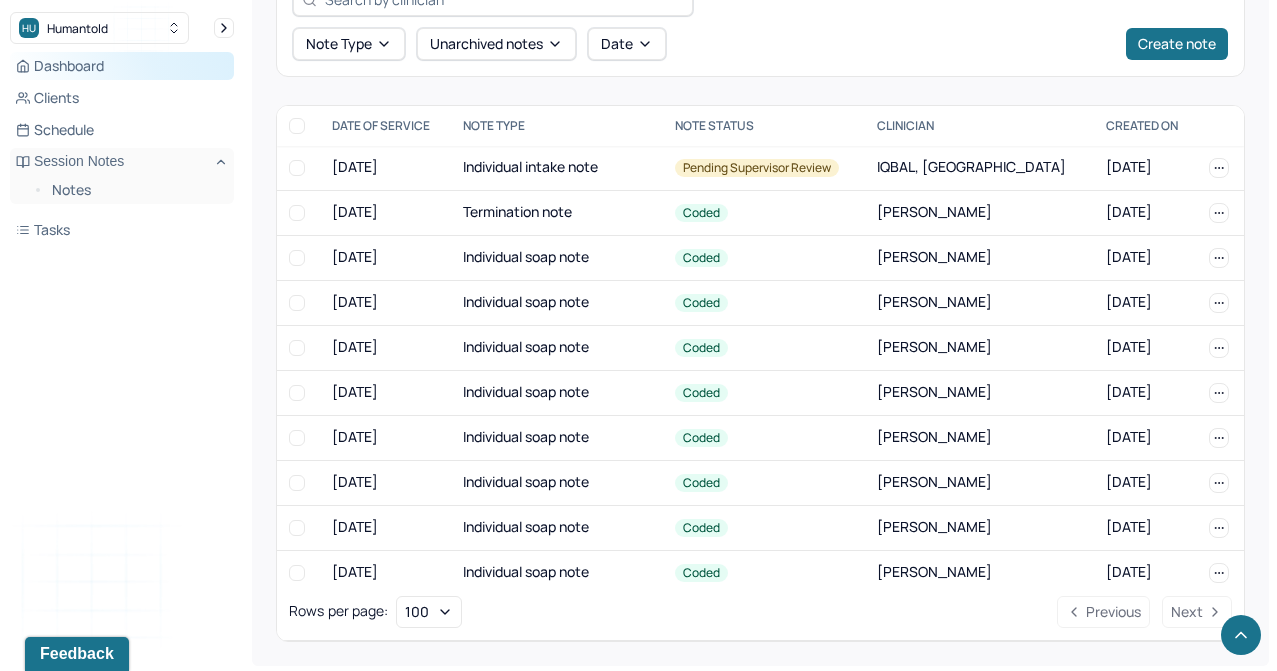 click on "Dashboard" at bounding box center (122, 66) 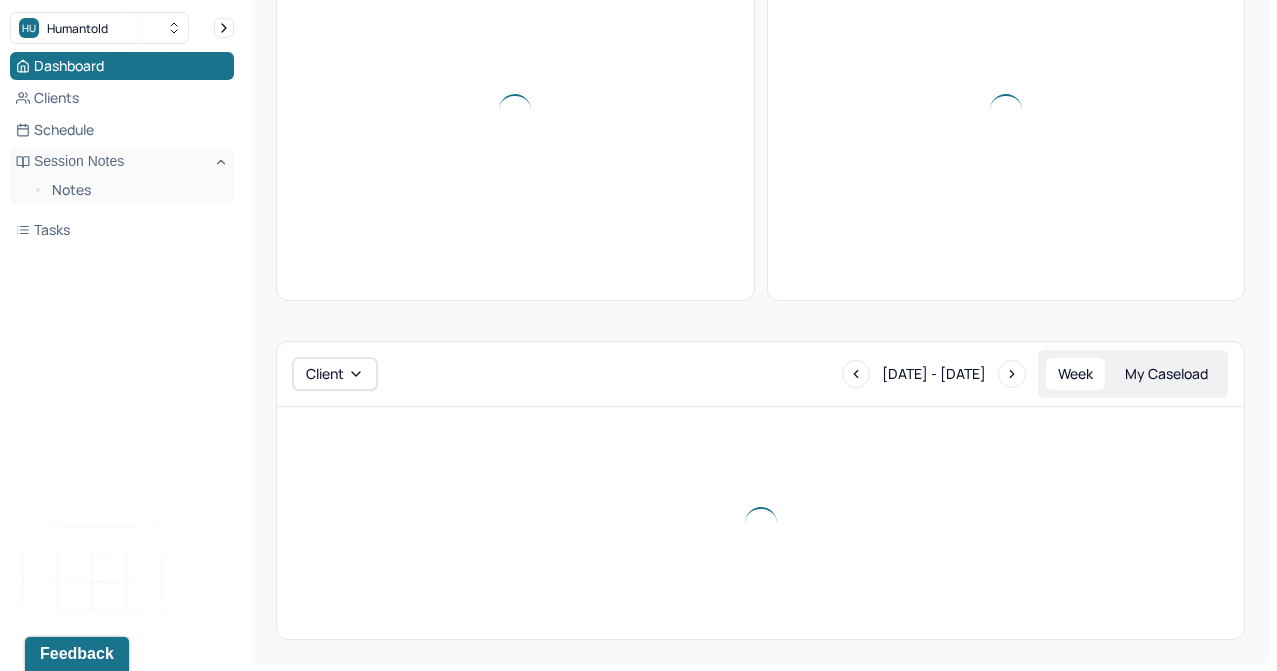 scroll, scrollTop: 287, scrollLeft: 0, axis: vertical 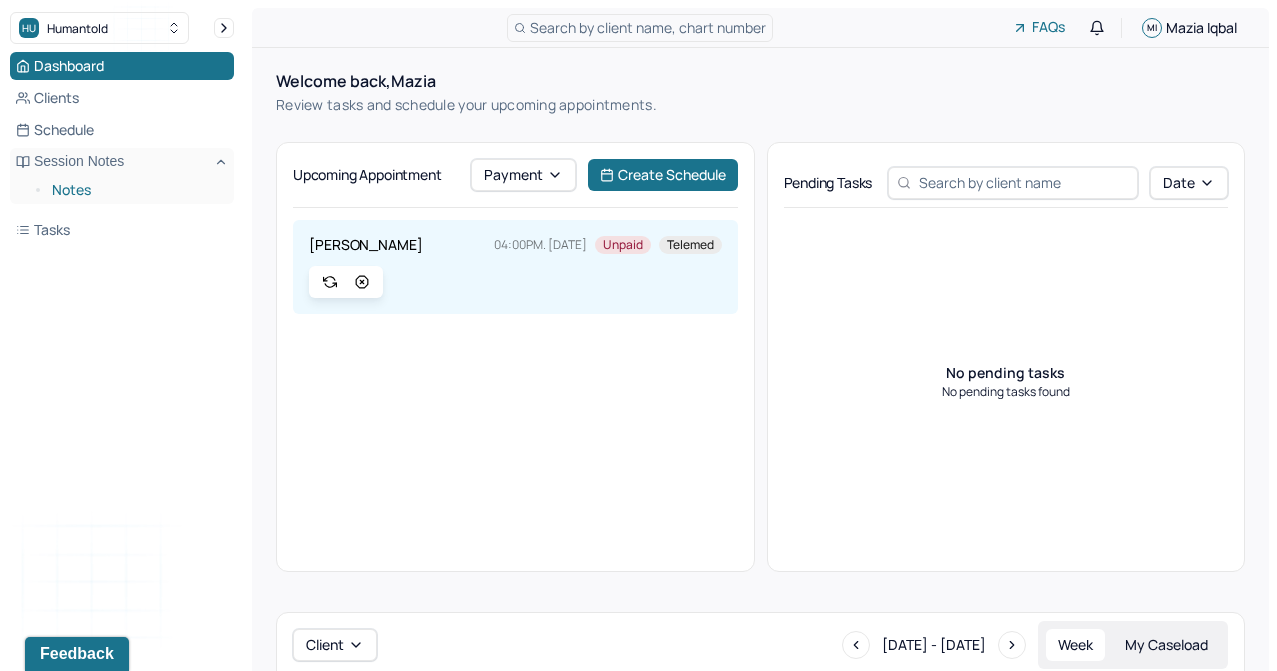 click on "Notes" at bounding box center (135, 190) 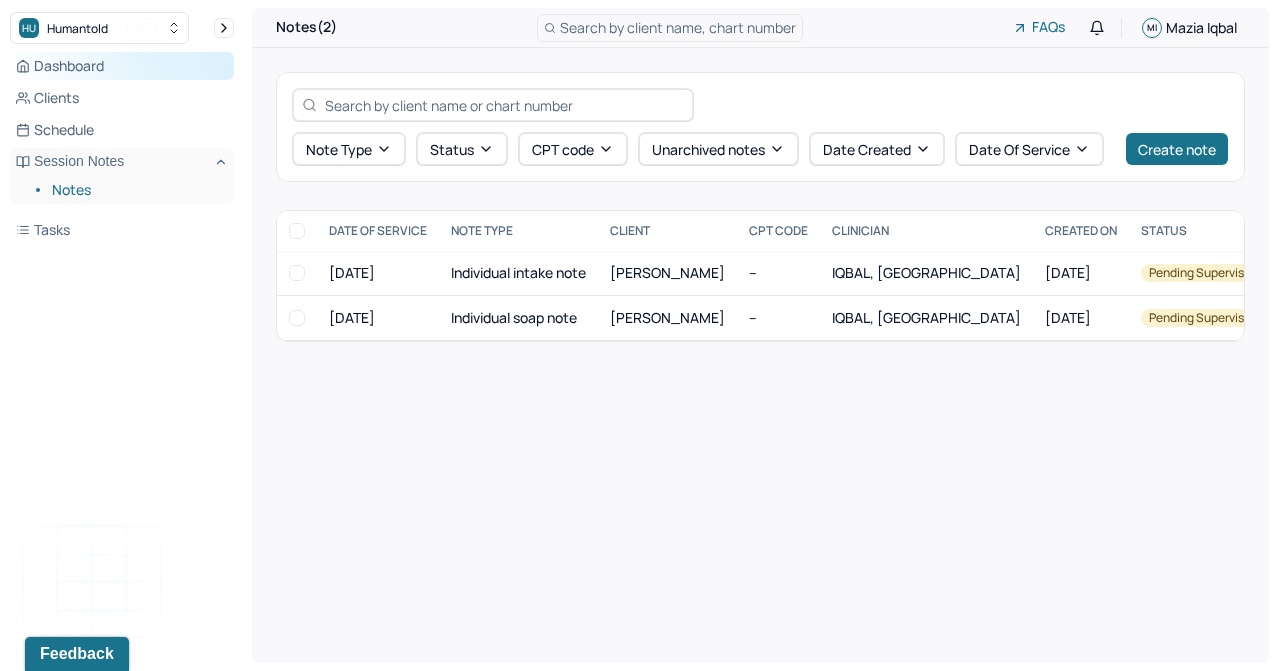 click on "Dashboard" at bounding box center [122, 66] 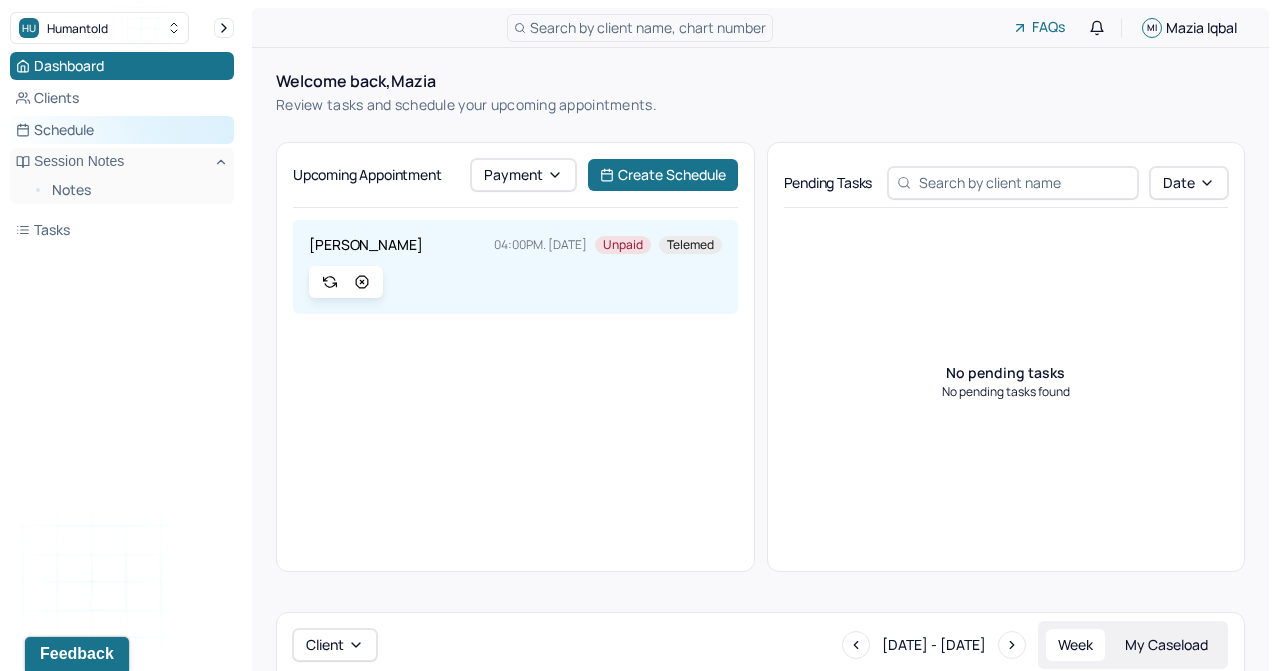 click on "Schedule" at bounding box center [122, 130] 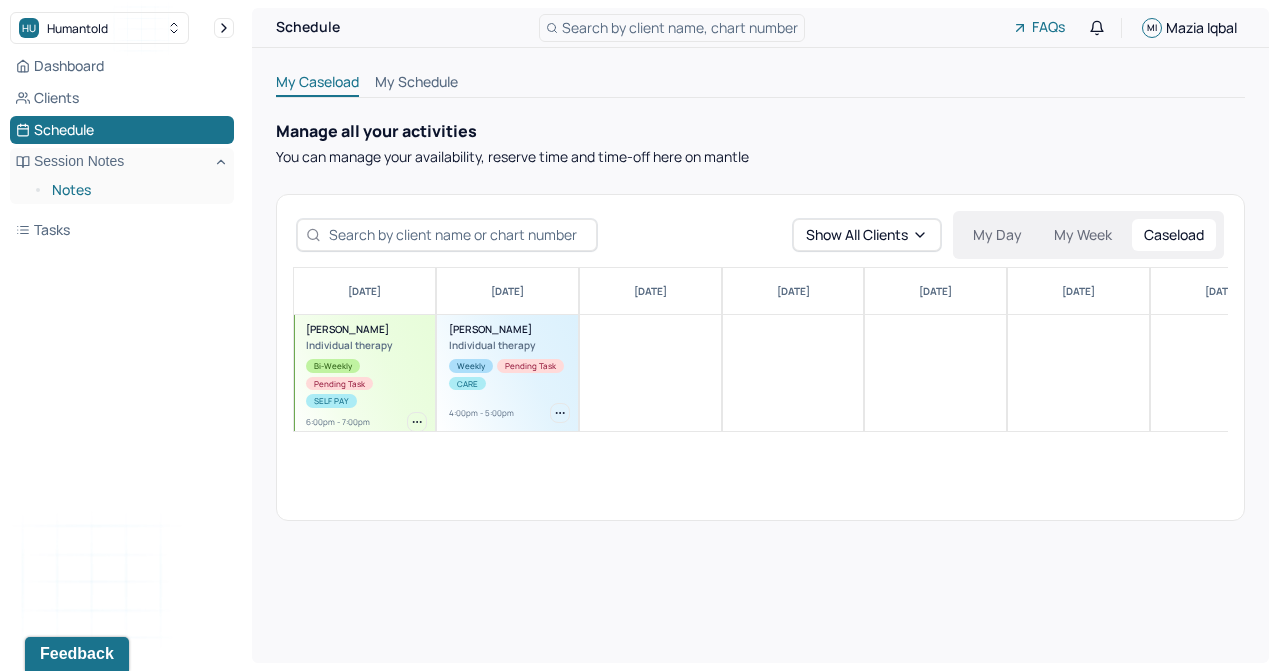 click on "Notes" at bounding box center (135, 190) 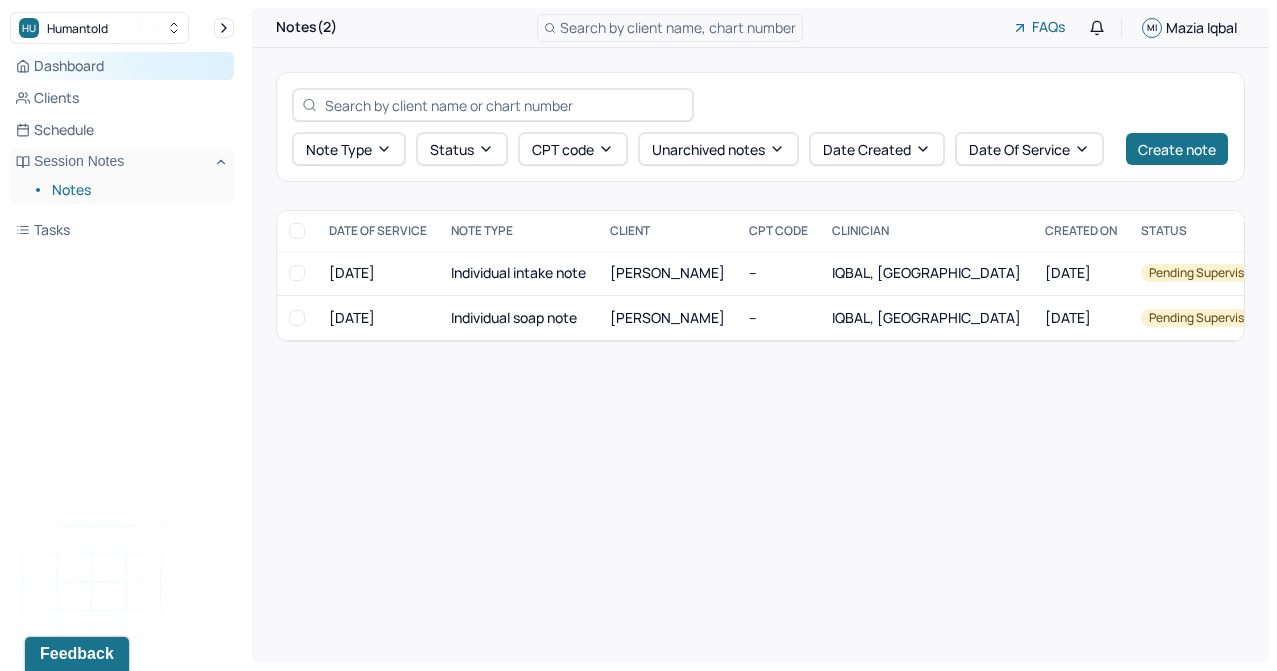 click on "Dashboard" at bounding box center (122, 66) 